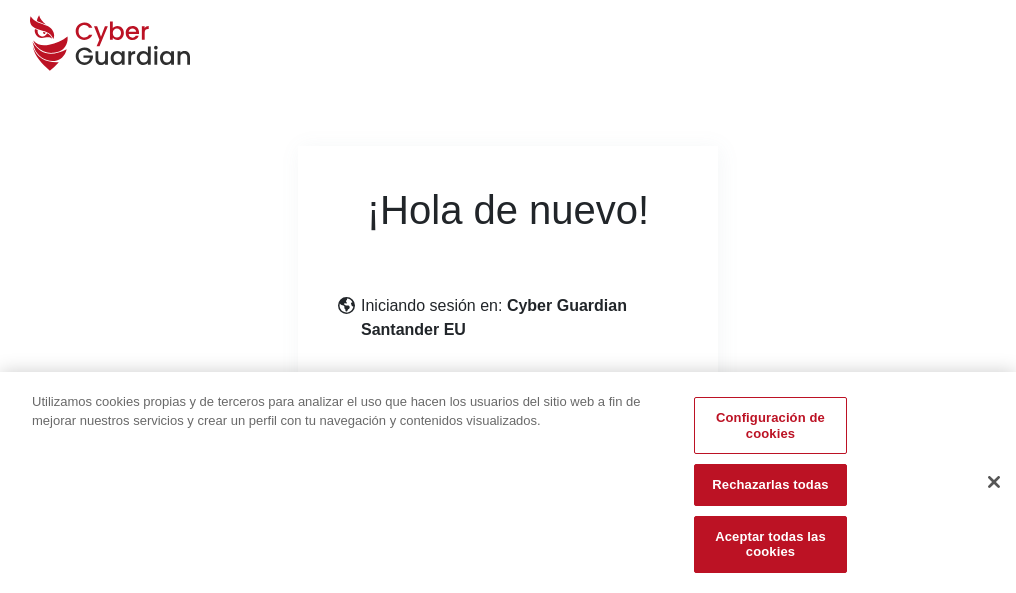 scroll, scrollTop: 245, scrollLeft: 0, axis: vertical 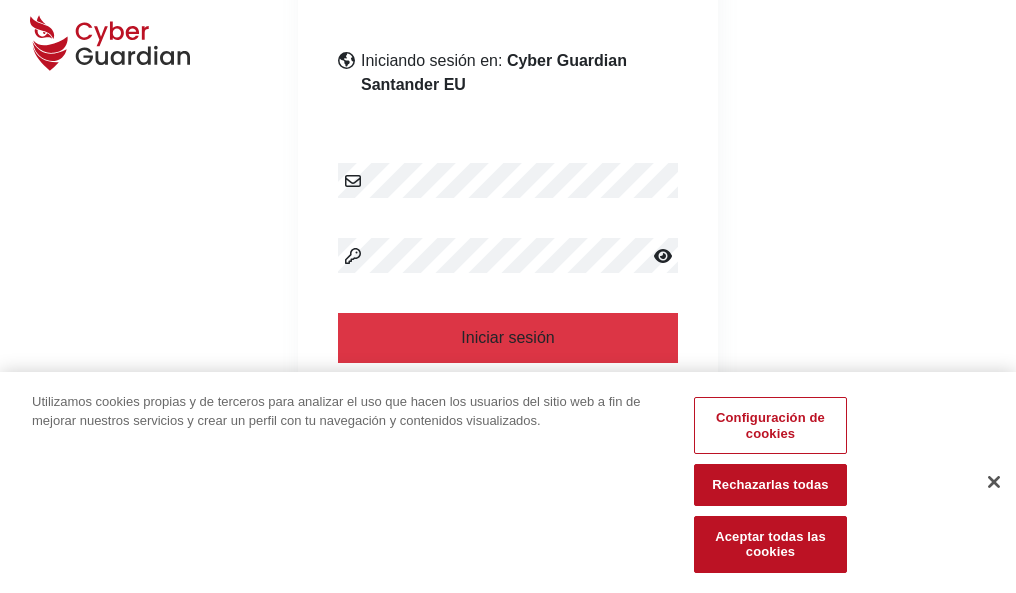 click at bounding box center (994, 482) 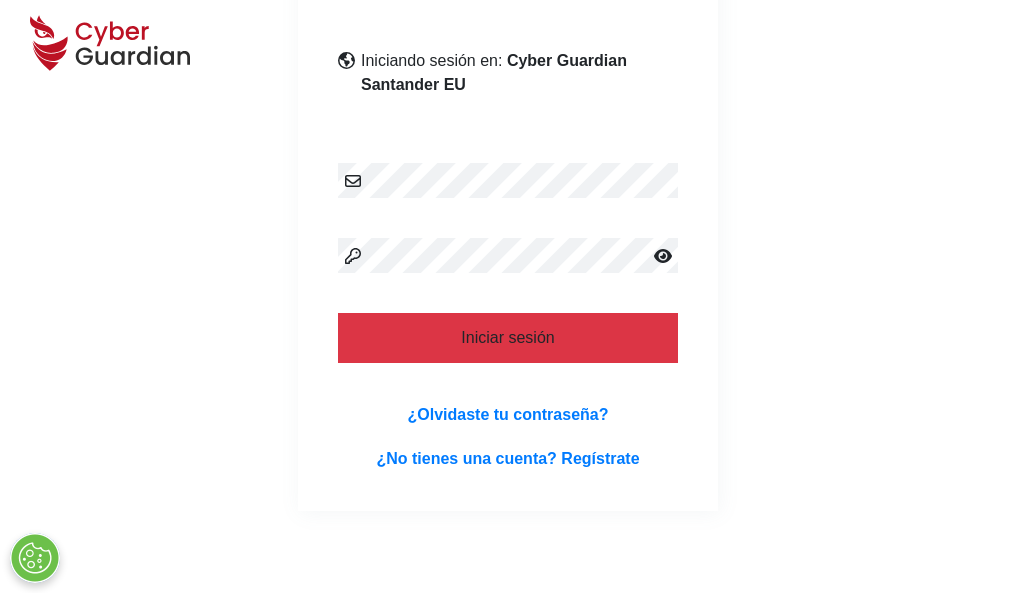 scroll, scrollTop: 389, scrollLeft: 0, axis: vertical 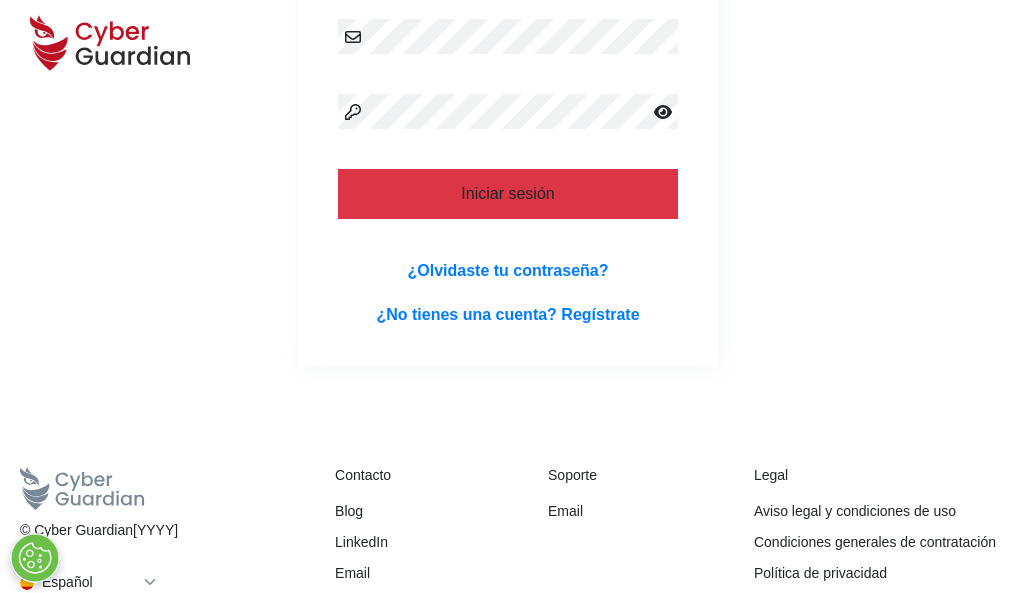 type 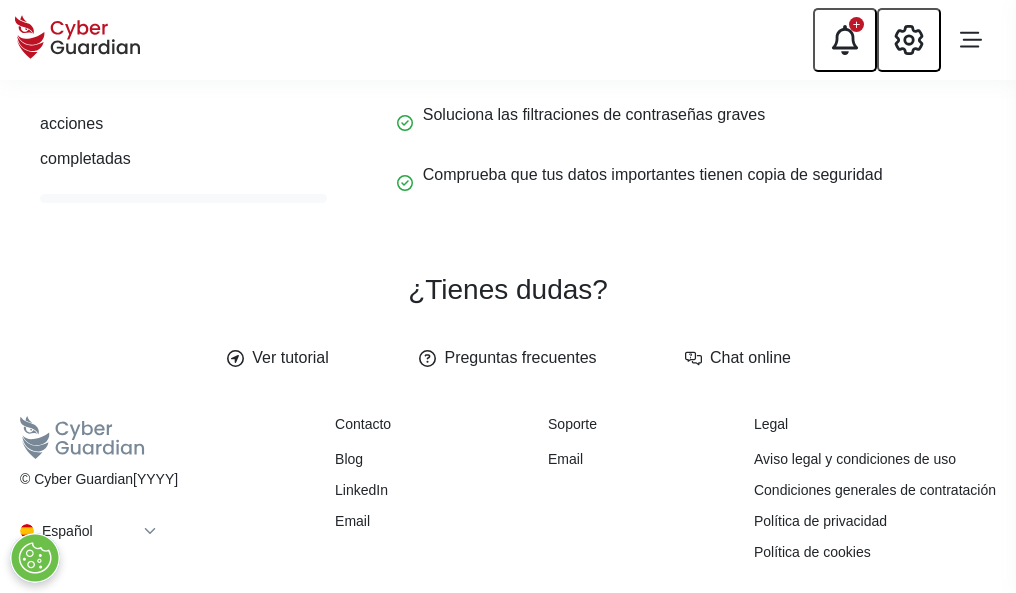 scroll, scrollTop: 0, scrollLeft: 0, axis: both 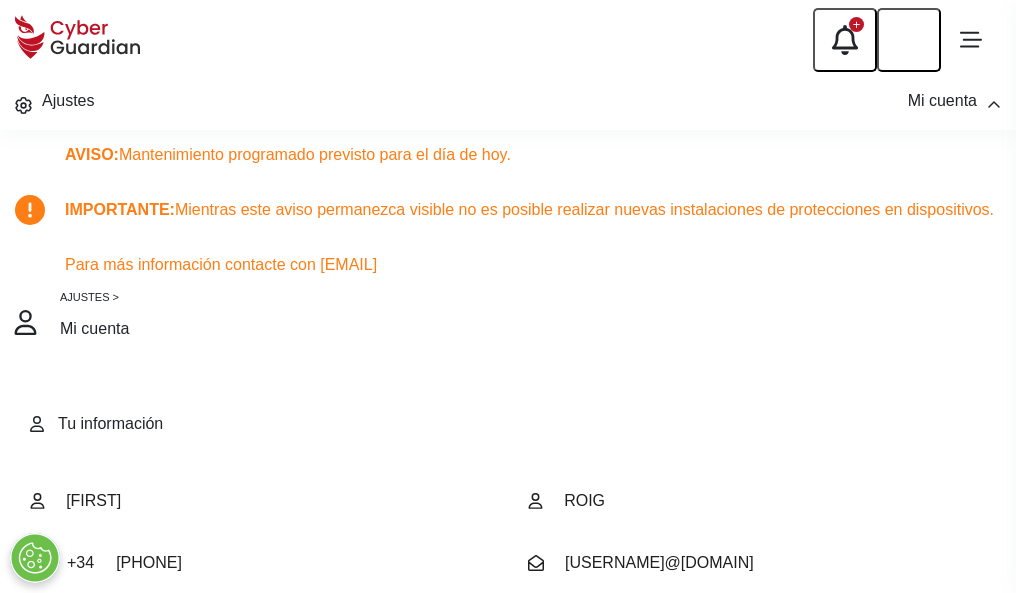 click at bounding box center (88, 704) 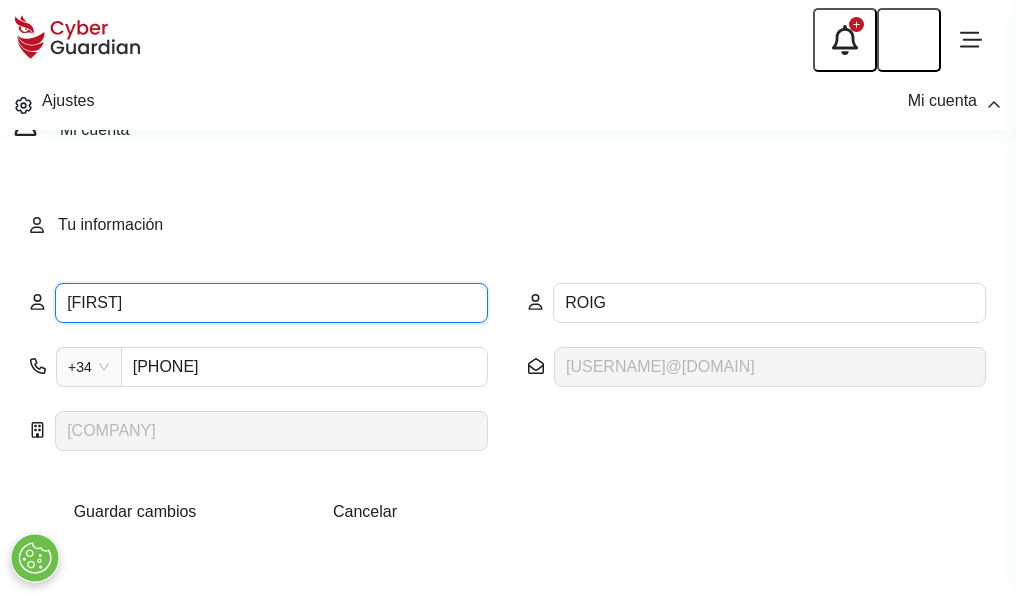click on "LIDIA" at bounding box center (271, 303) 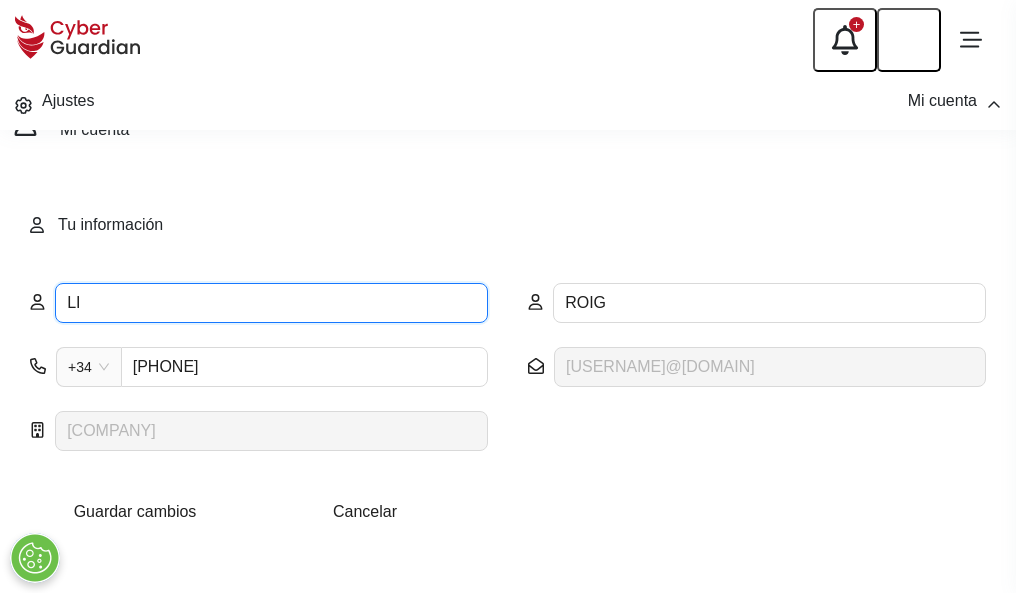 type on "L" 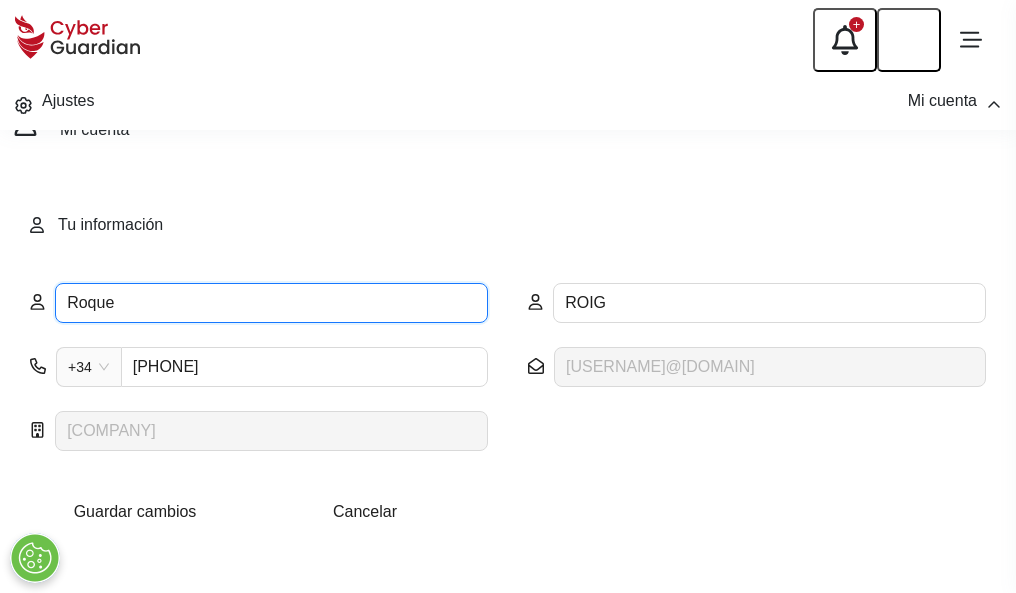type on "Roque" 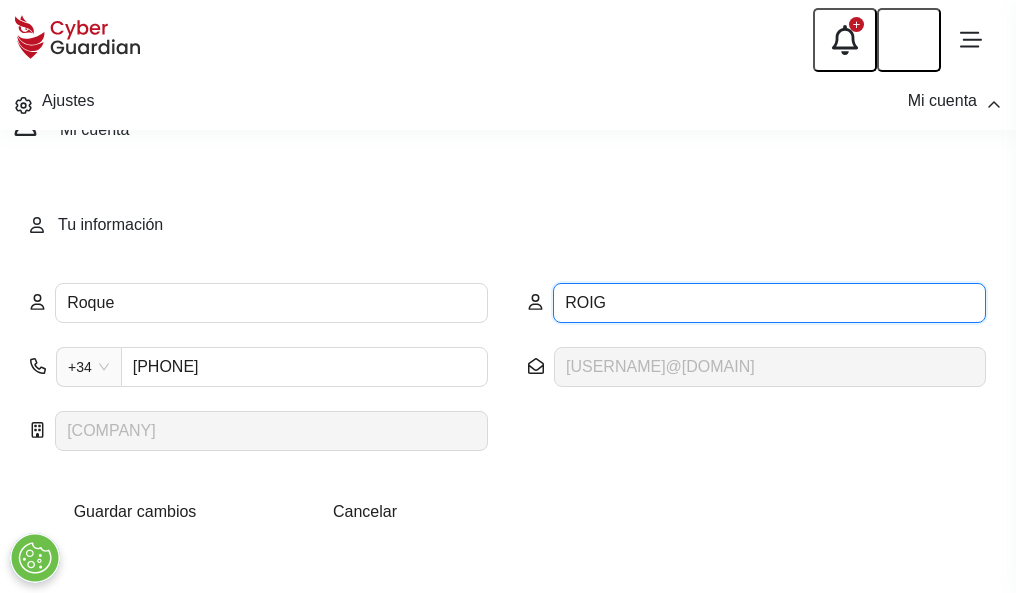 click on "ROIG" at bounding box center [769, 303] 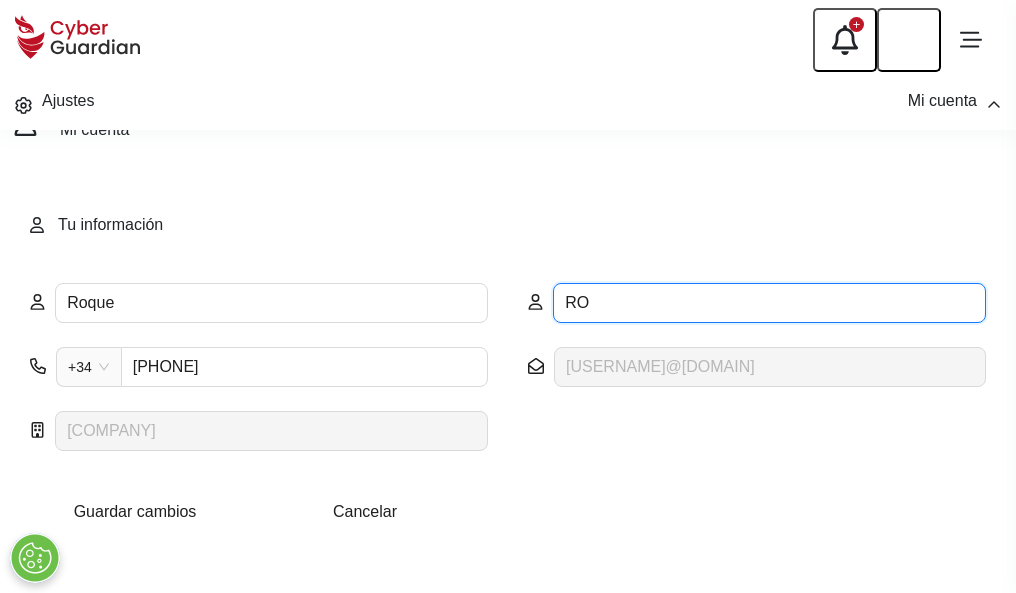 type on "R" 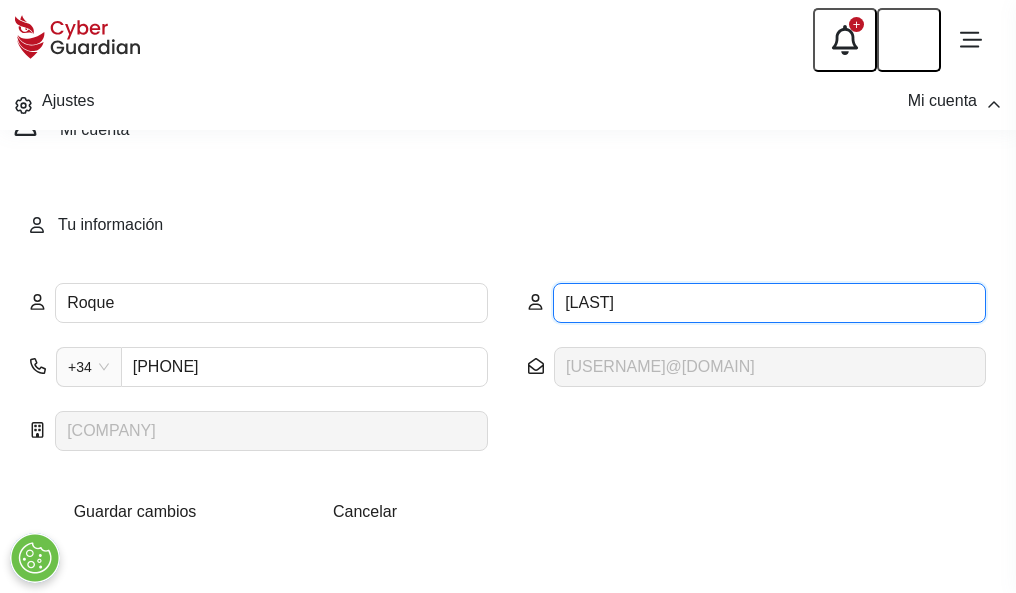 type on "Mateos" 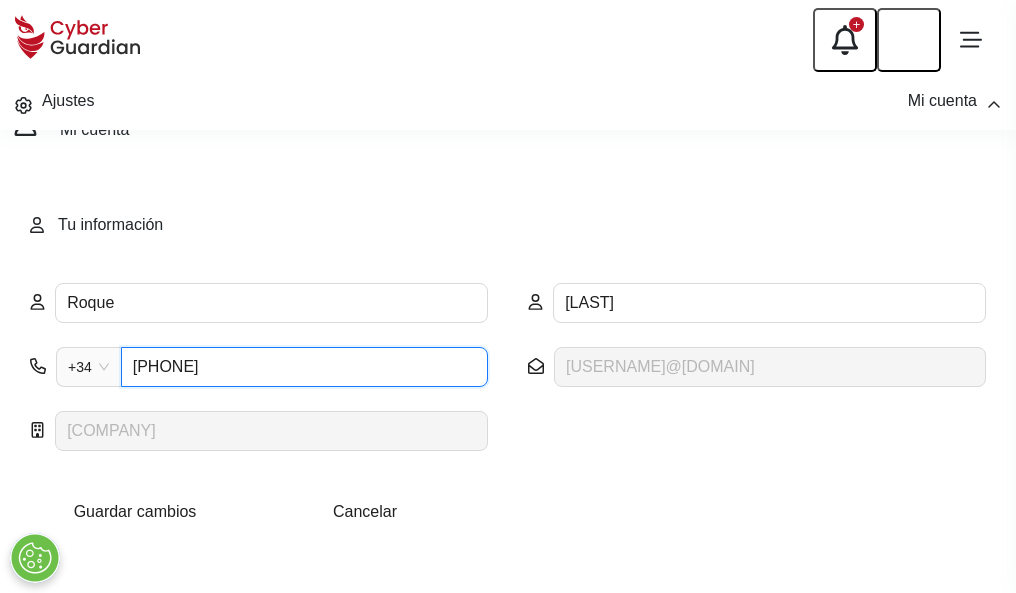 click on "971784238" at bounding box center (325, 367) 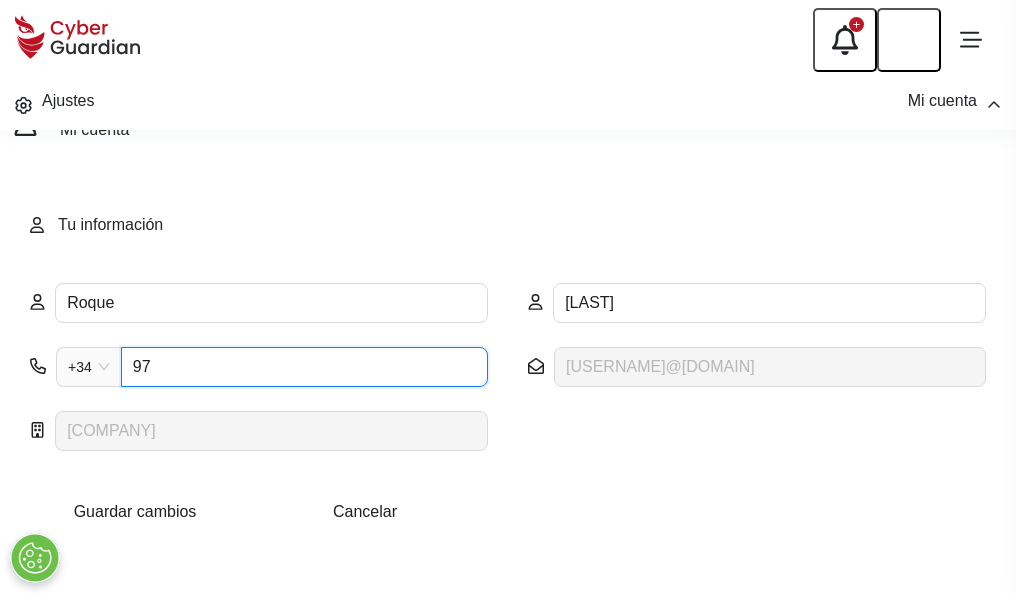 type on "9" 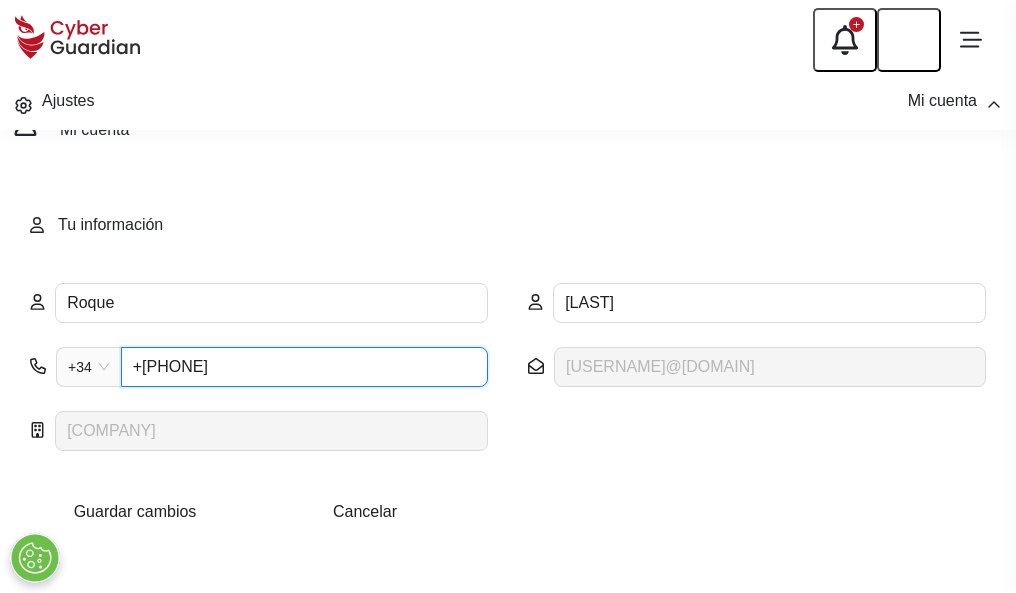 type on "848594220" 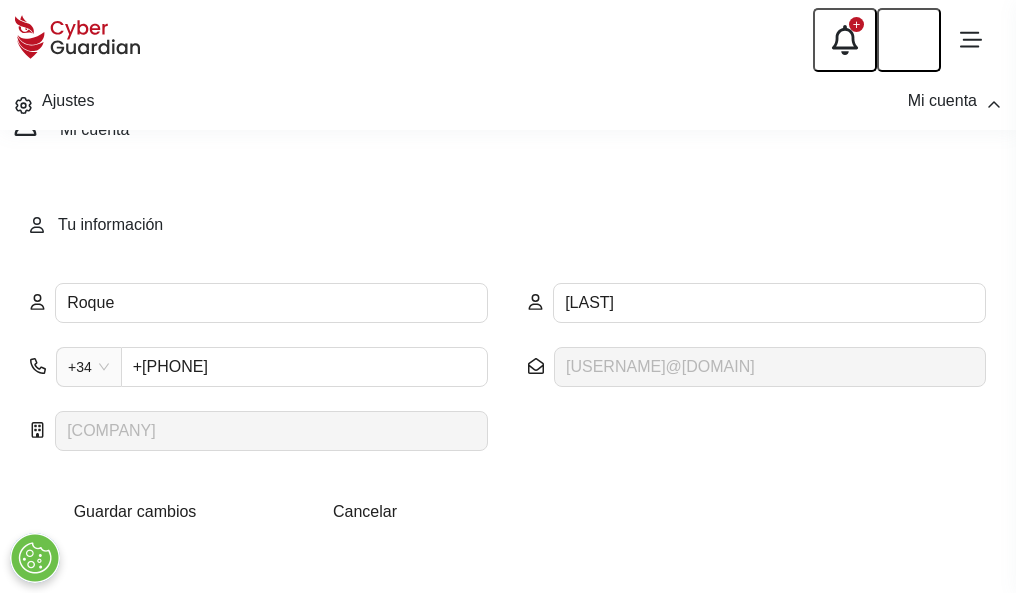 click on "Guardar cambios" at bounding box center [135, 511] 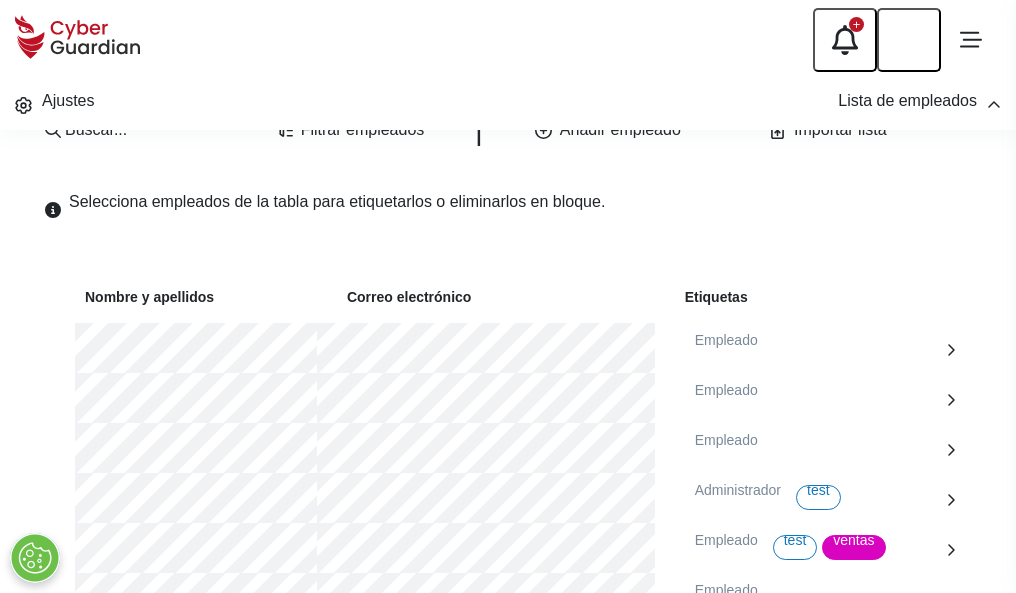 scroll, scrollTop: 1092, scrollLeft: 0, axis: vertical 